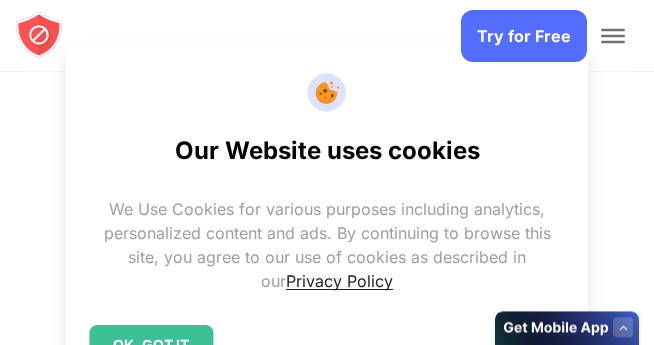 scroll, scrollTop: 2512, scrollLeft: 0, axis: vertical 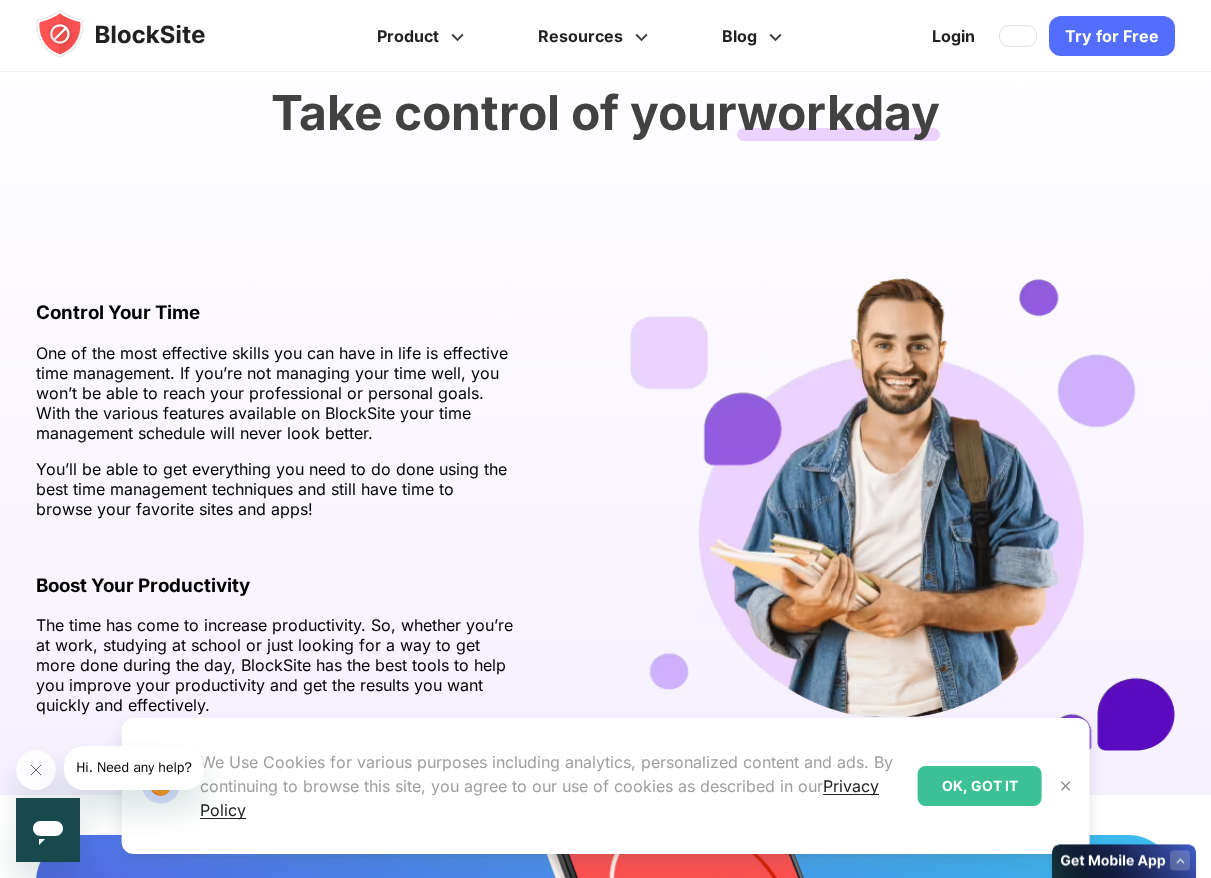 click on "Try for Free" at bounding box center [1112, 36] 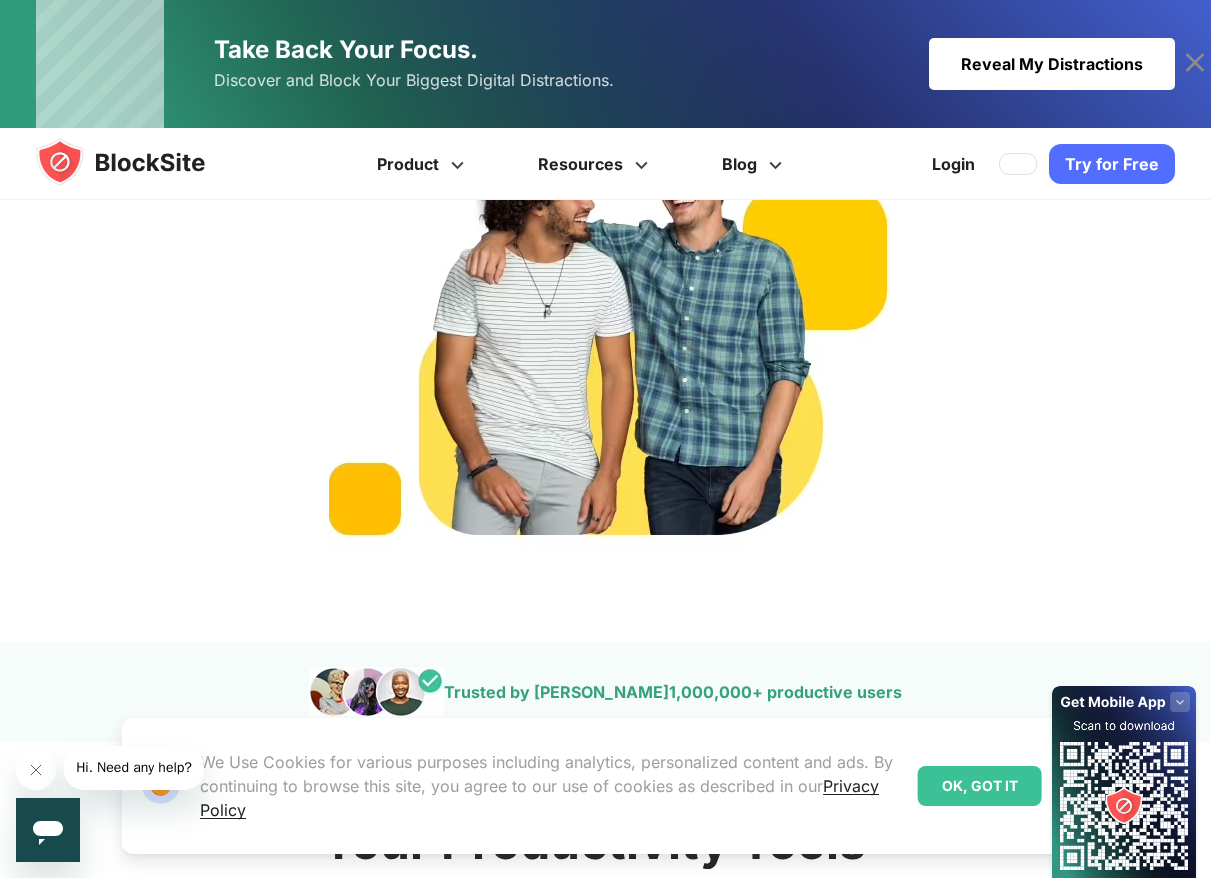 scroll, scrollTop: 800, scrollLeft: 0, axis: vertical 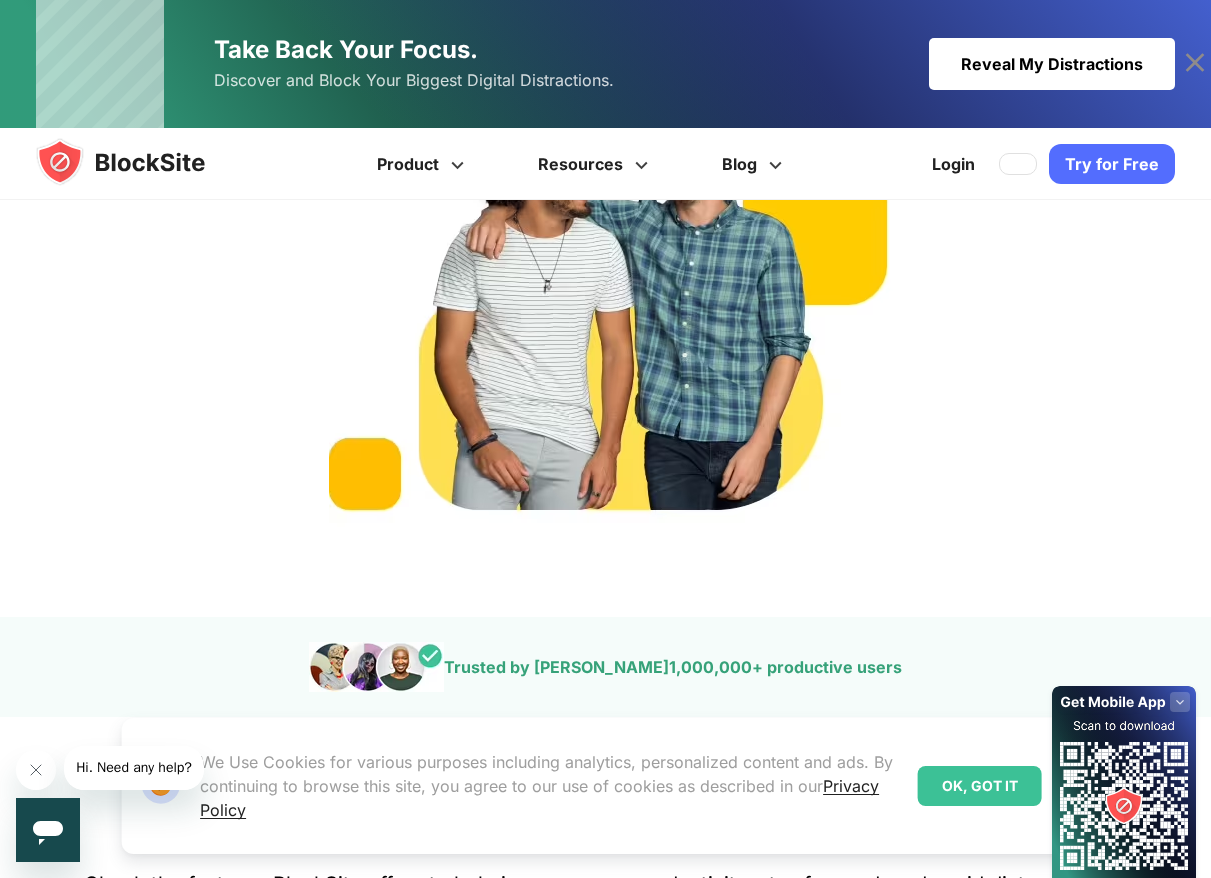 click on "OK, GOT IT" at bounding box center (980, 786) 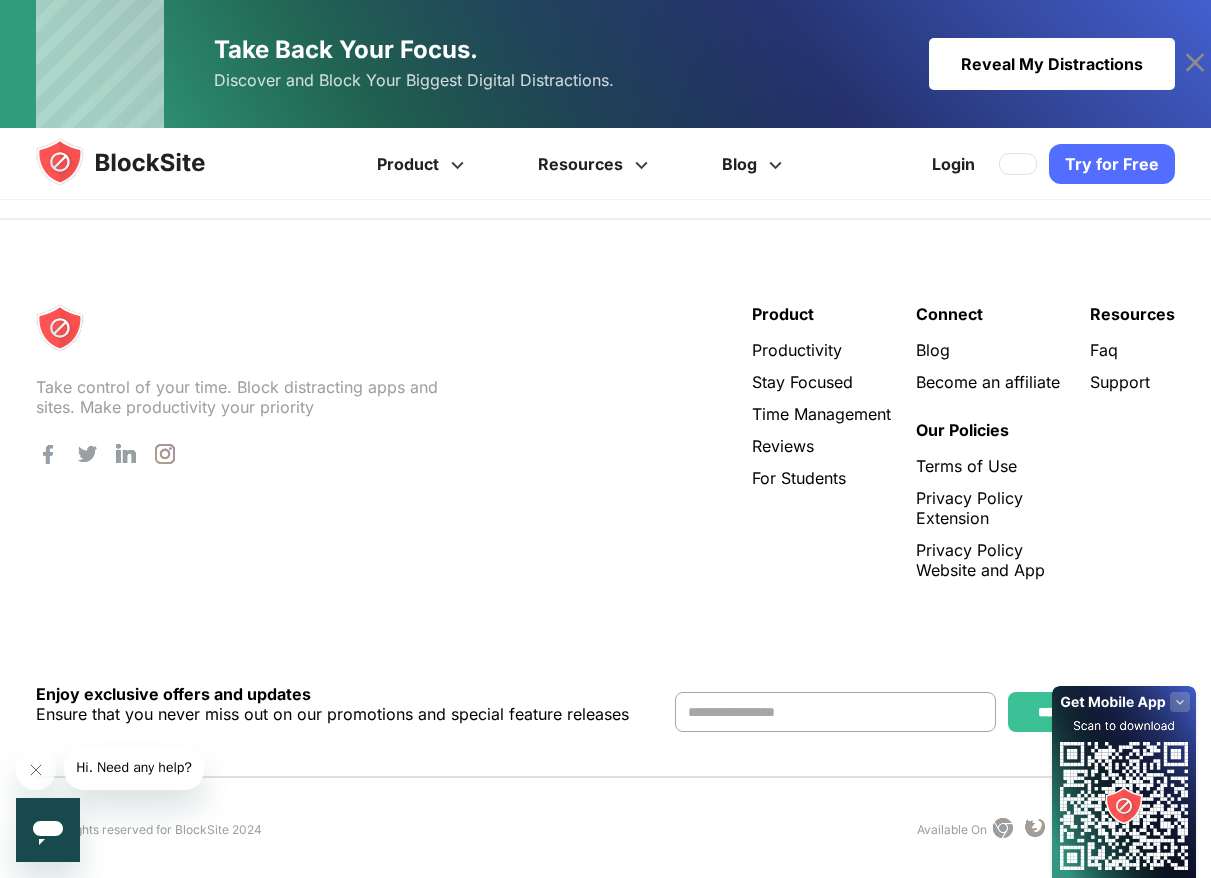 scroll, scrollTop: 4619, scrollLeft: 0, axis: vertical 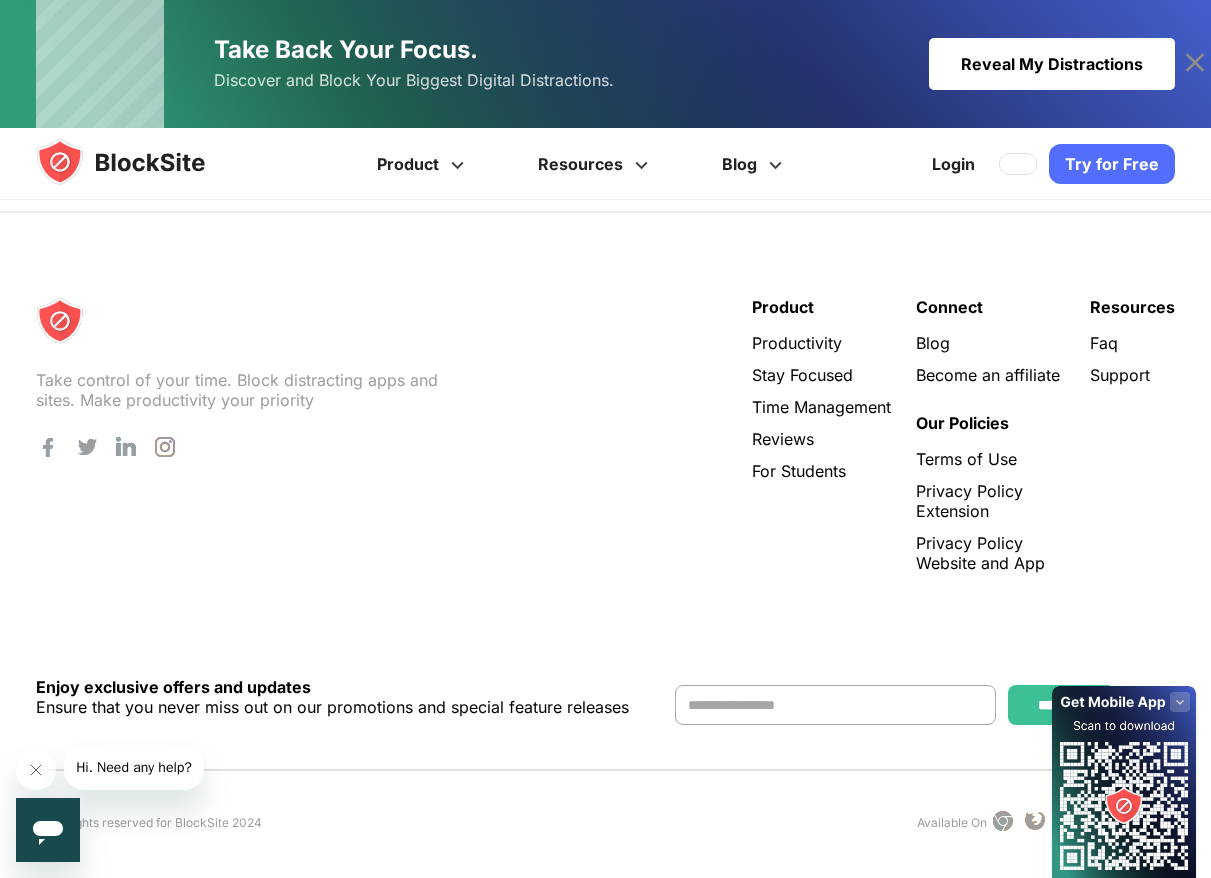 click at bounding box center (60, 321) 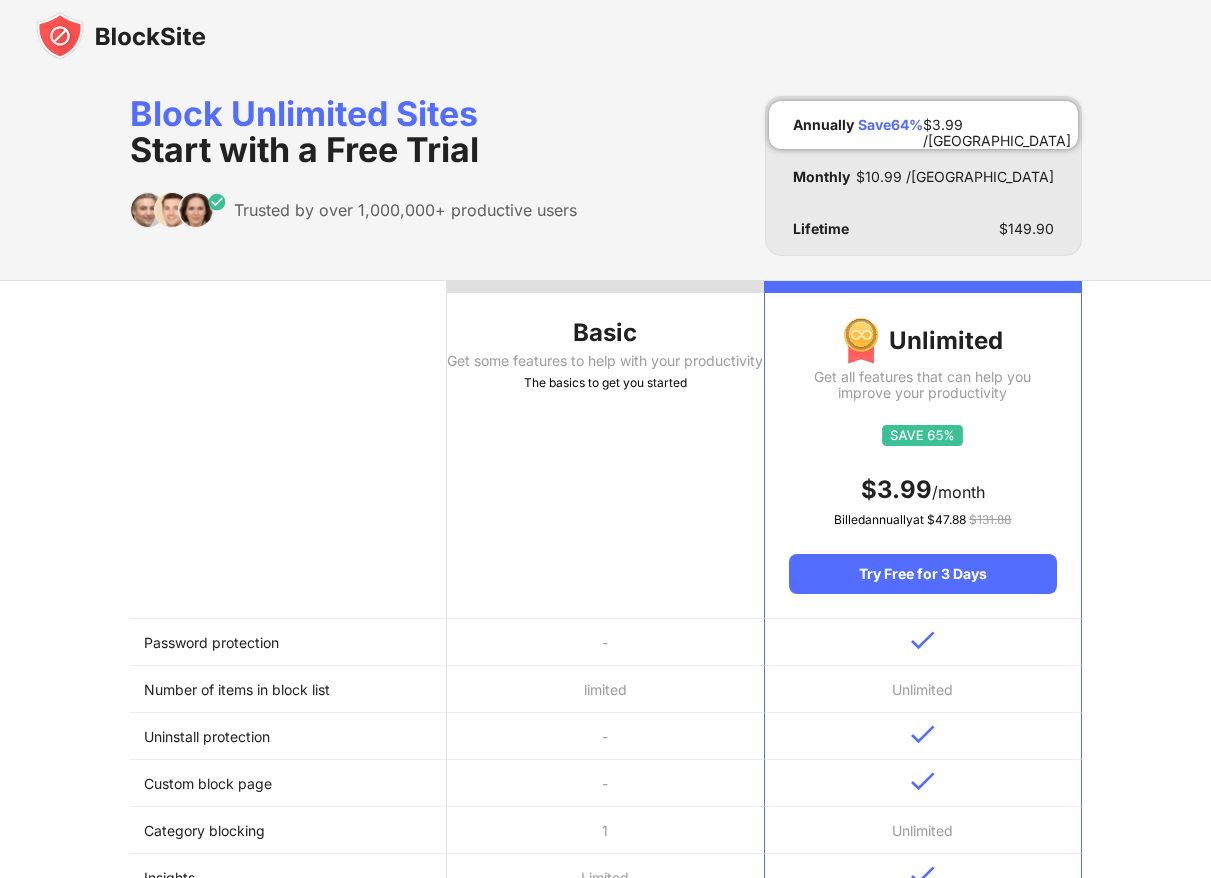 scroll, scrollTop: 0, scrollLeft: 0, axis: both 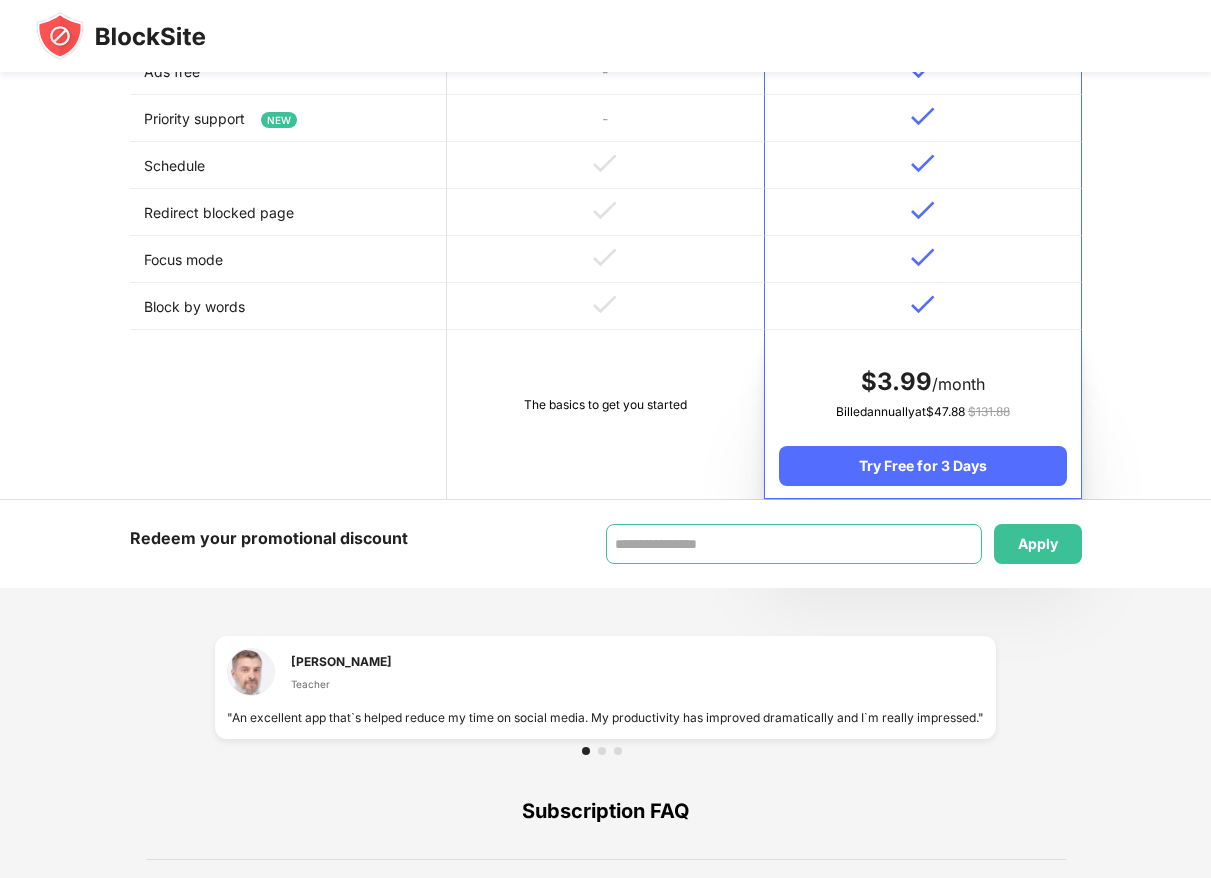 click at bounding box center [794, 544] 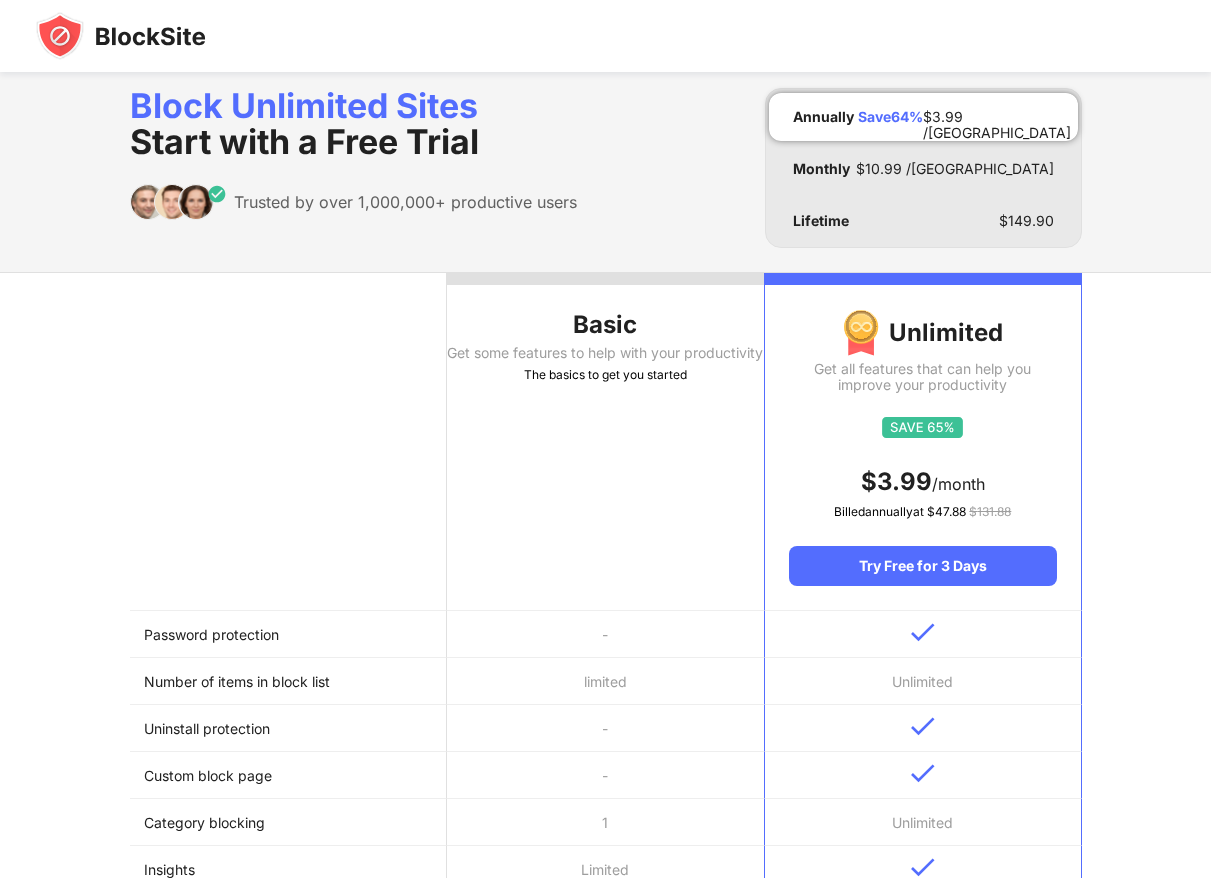 scroll, scrollTop: 0, scrollLeft: 0, axis: both 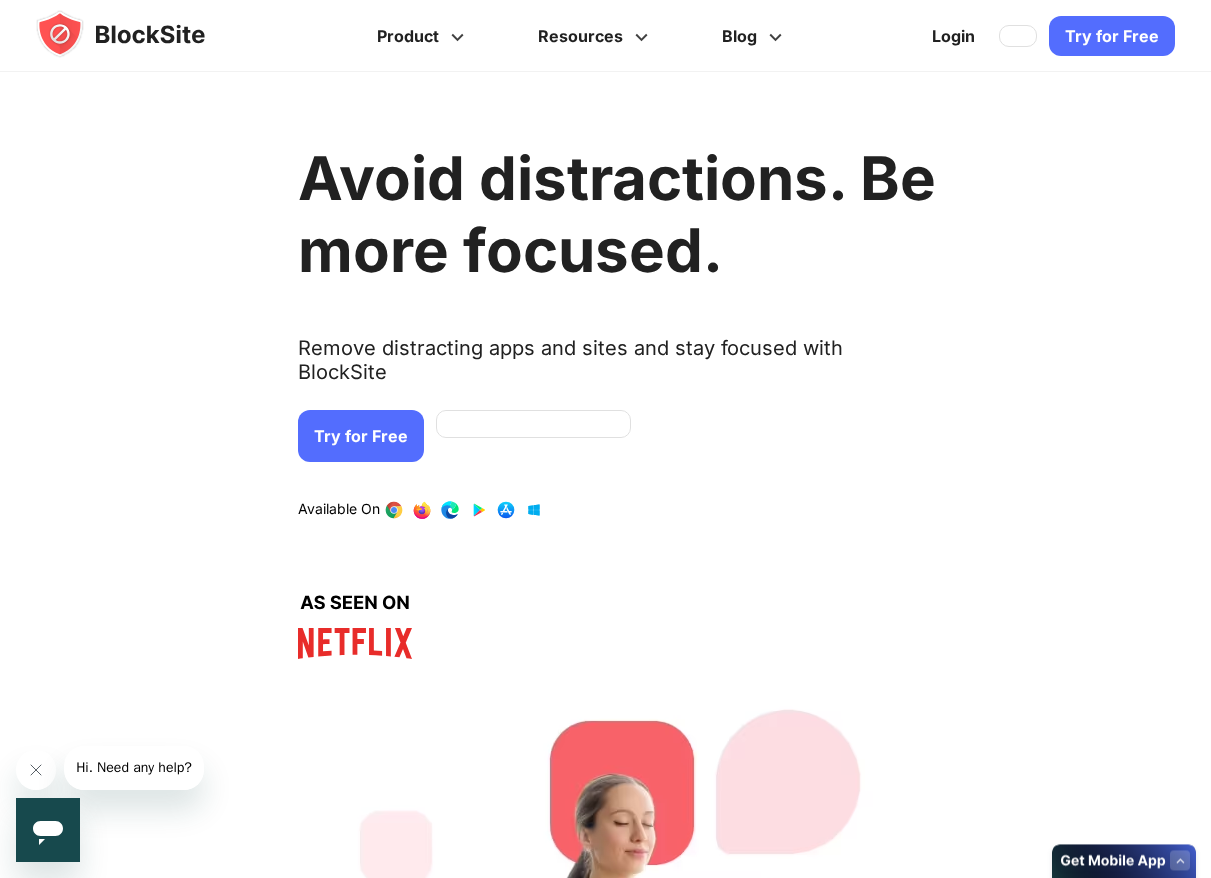 click on "Avoid distractions. Be more focused.
Remove distracting apps and sites and stay focused with BlockSite
Try for Free
Download on AppStore
Download on Google Play
Available On" at bounding box center (617, 382) 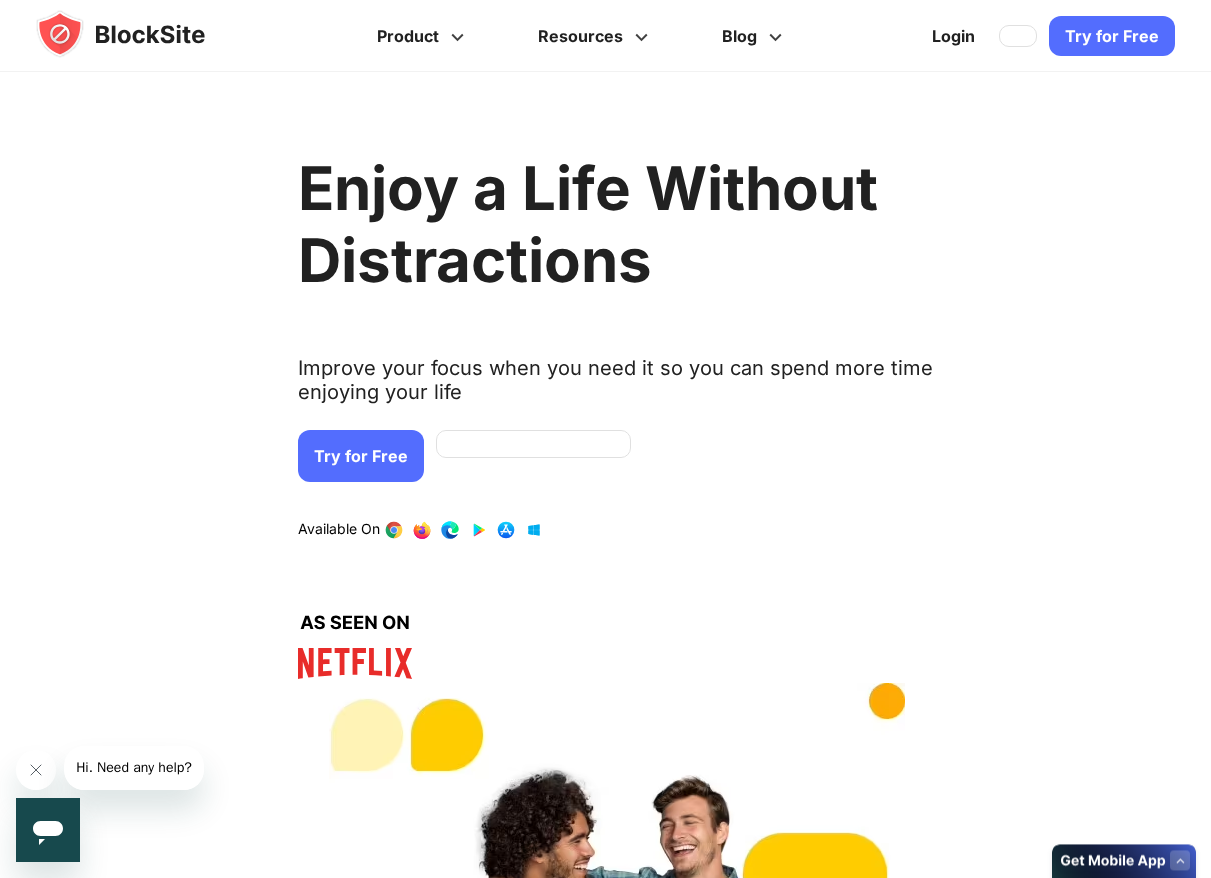 click at bounding box center (533, 444) 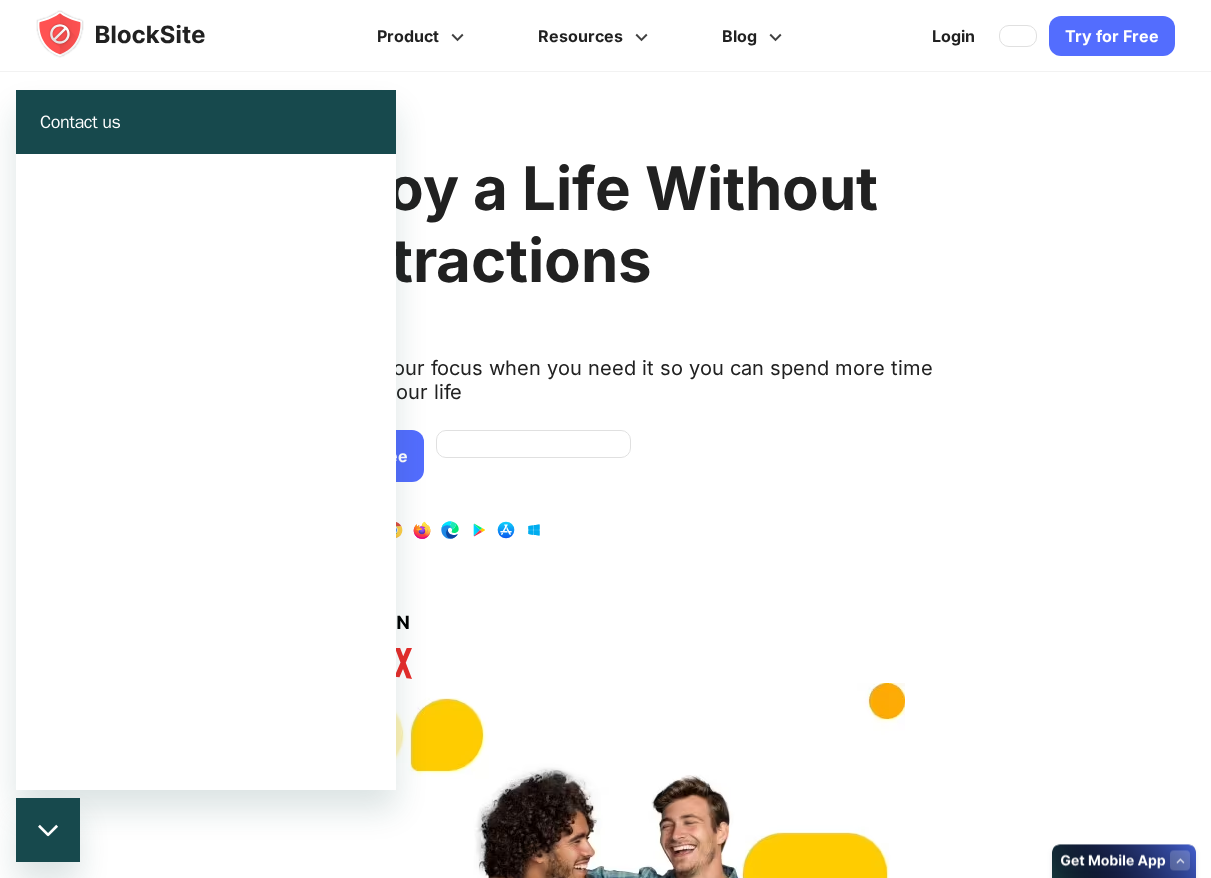 scroll, scrollTop: 0, scrollLeft: 0, axis: both 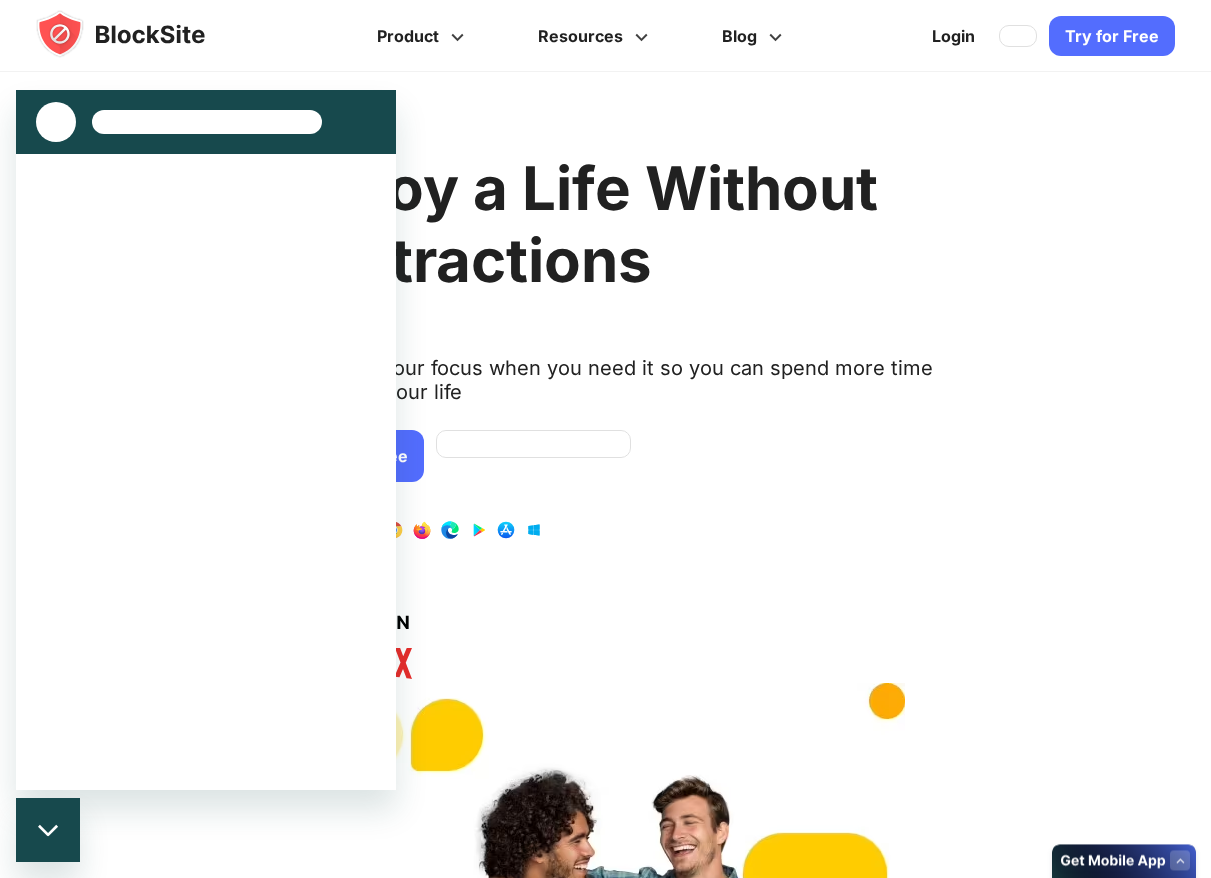 click at bounding box center [617, 693] 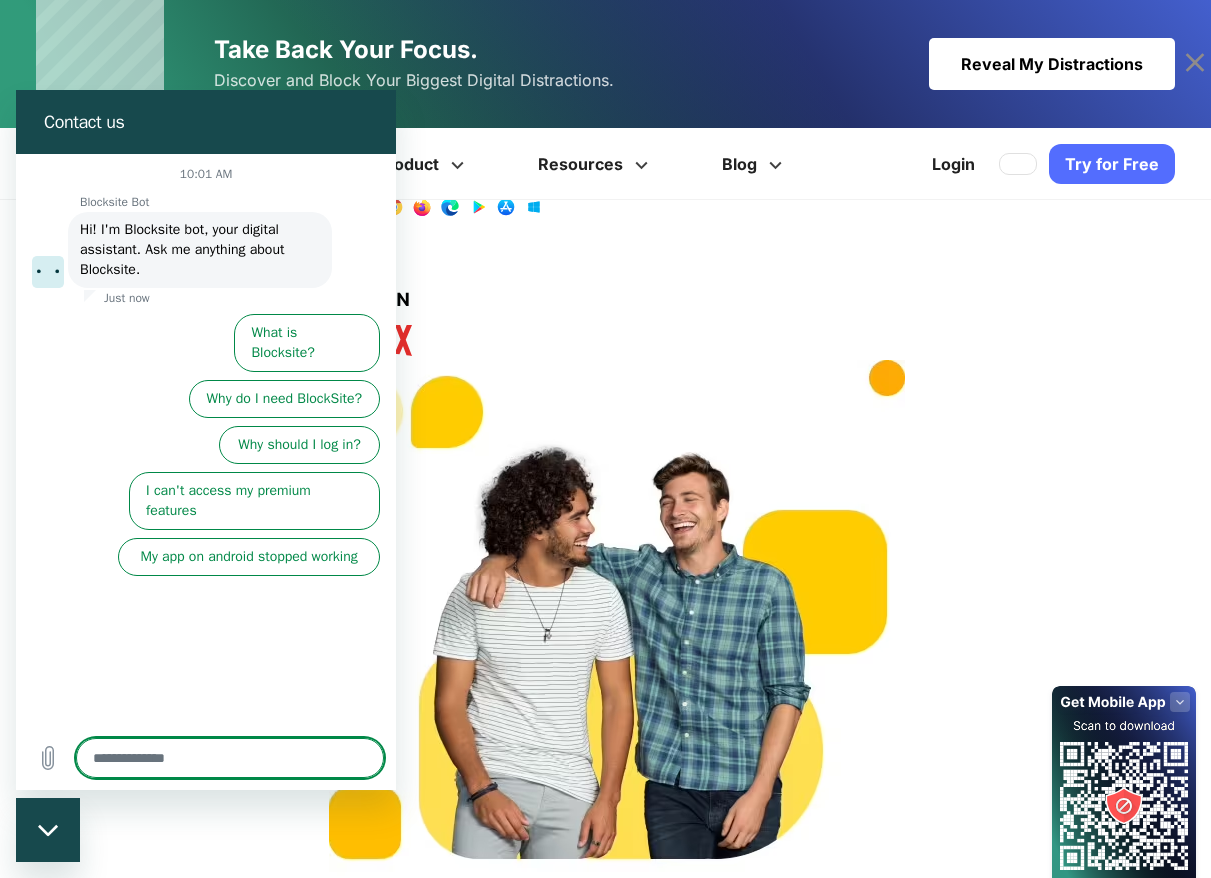 scroll, scrollTop: 0, scrollLeft: 0, axis: both 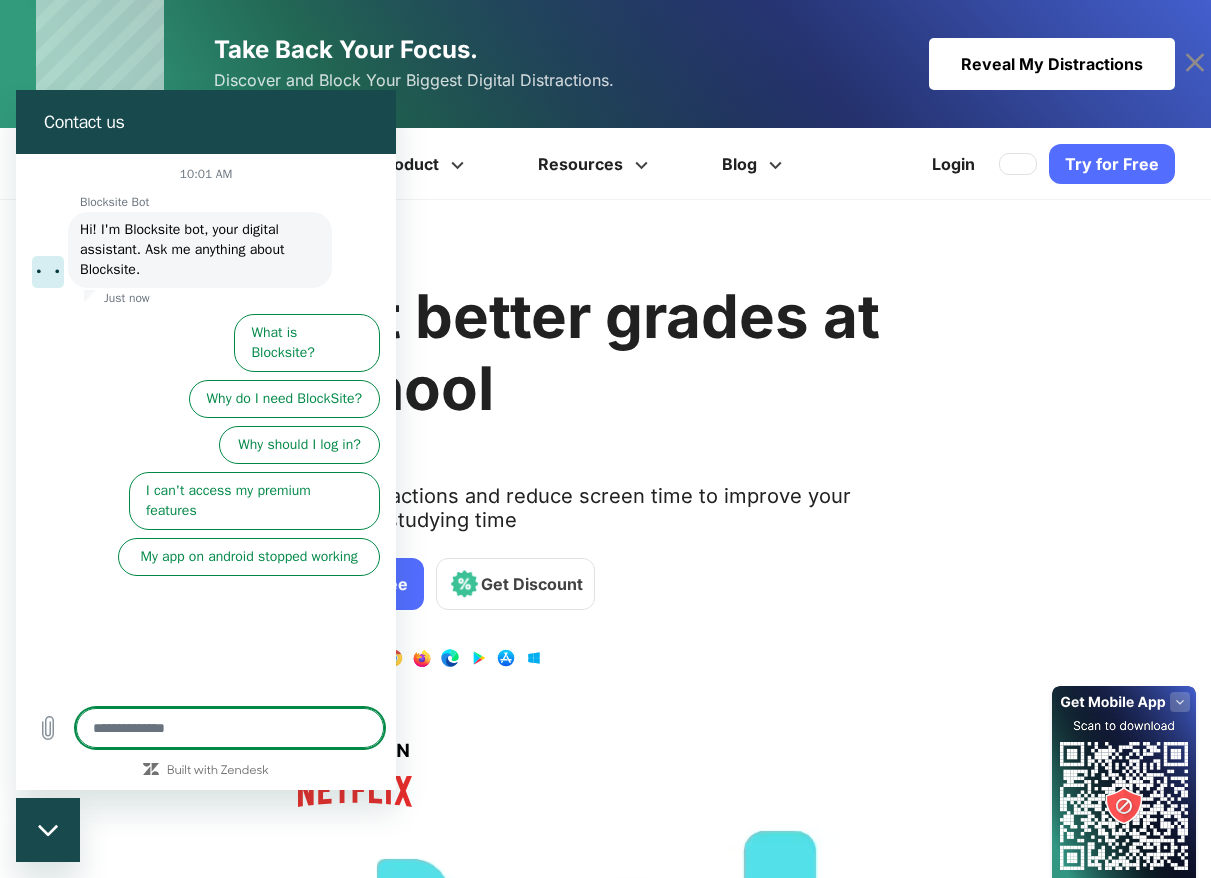 click on "Get better grades at school
Beat distractions and reduce screen time to improve your  precious studying time
Try for Free
Get Discount
Available On" at bounding box center [617, 520] 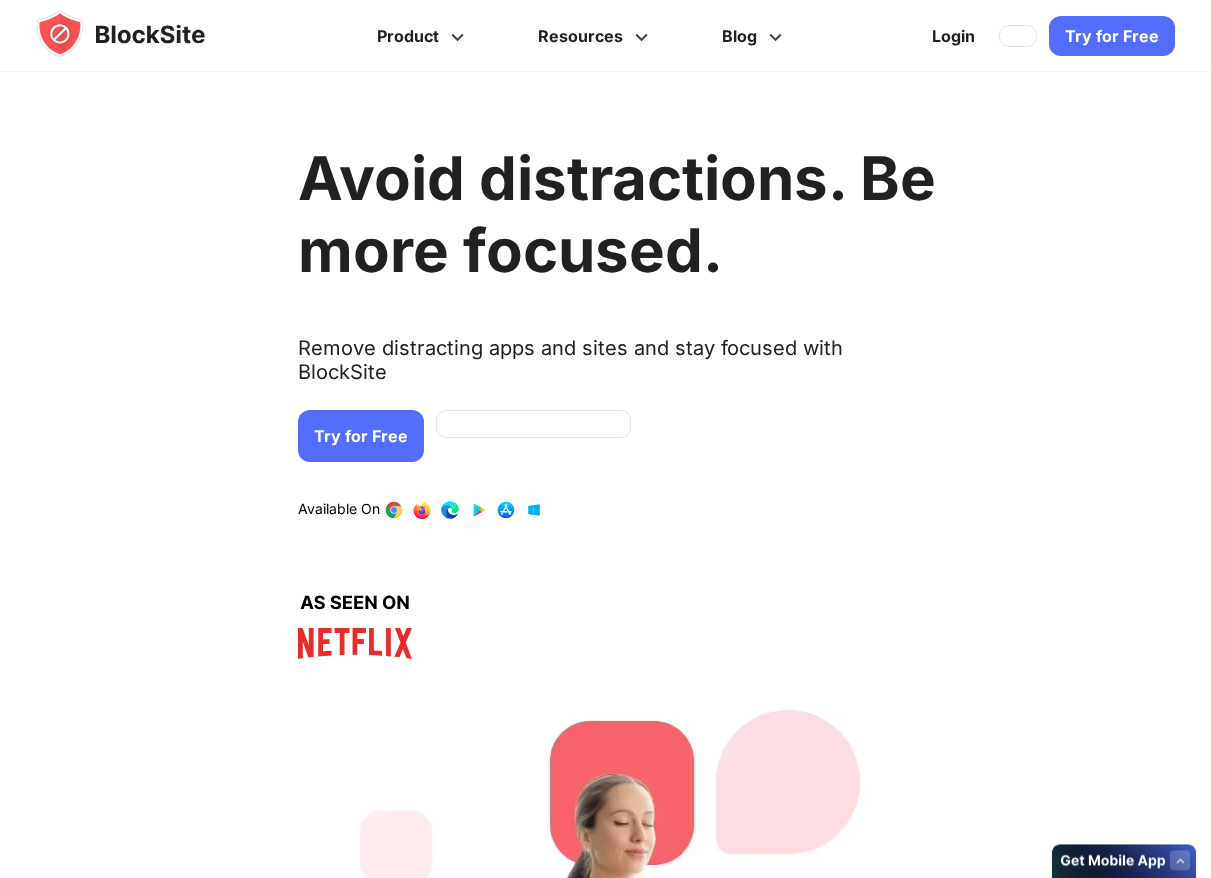 click at bounding box center (533, 424) 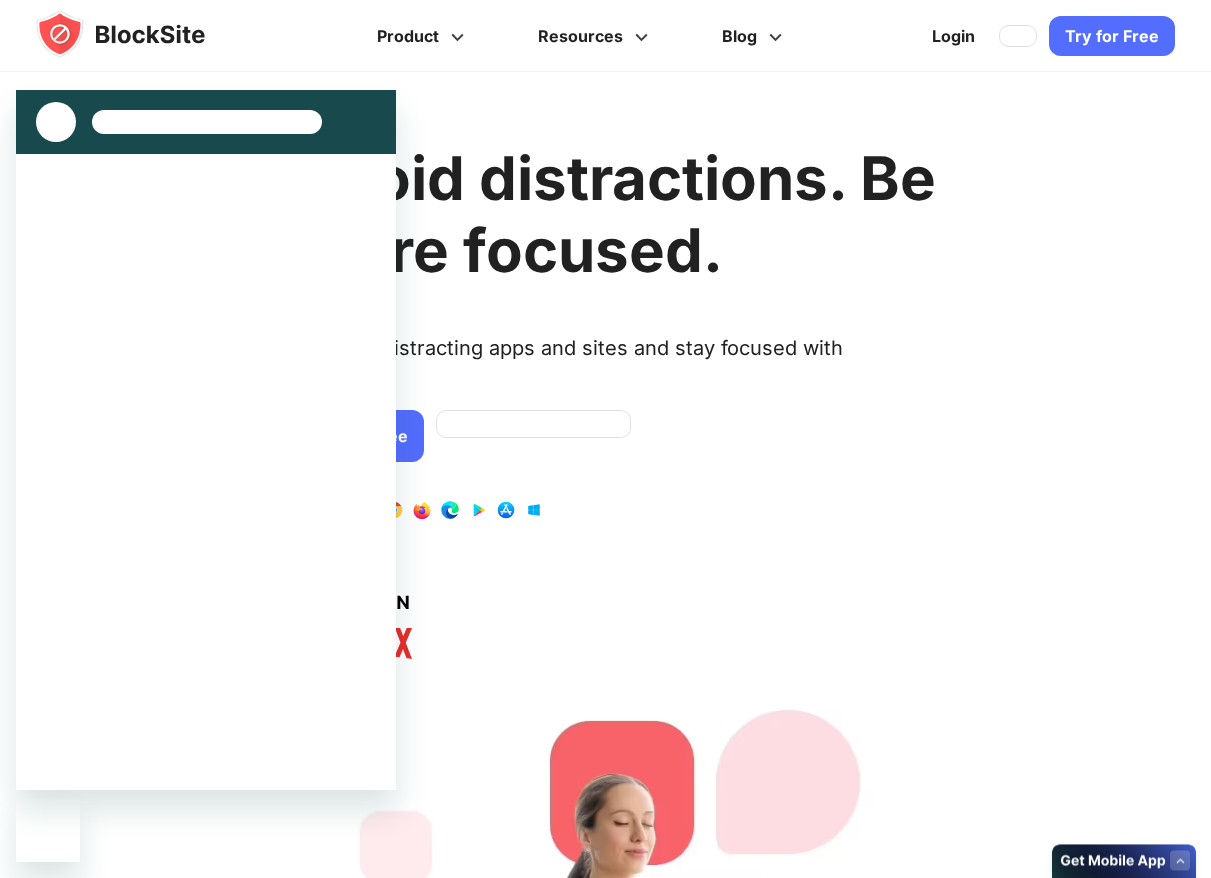 scroll, scrollTop: 0, scrollLeft: 0, axis: both 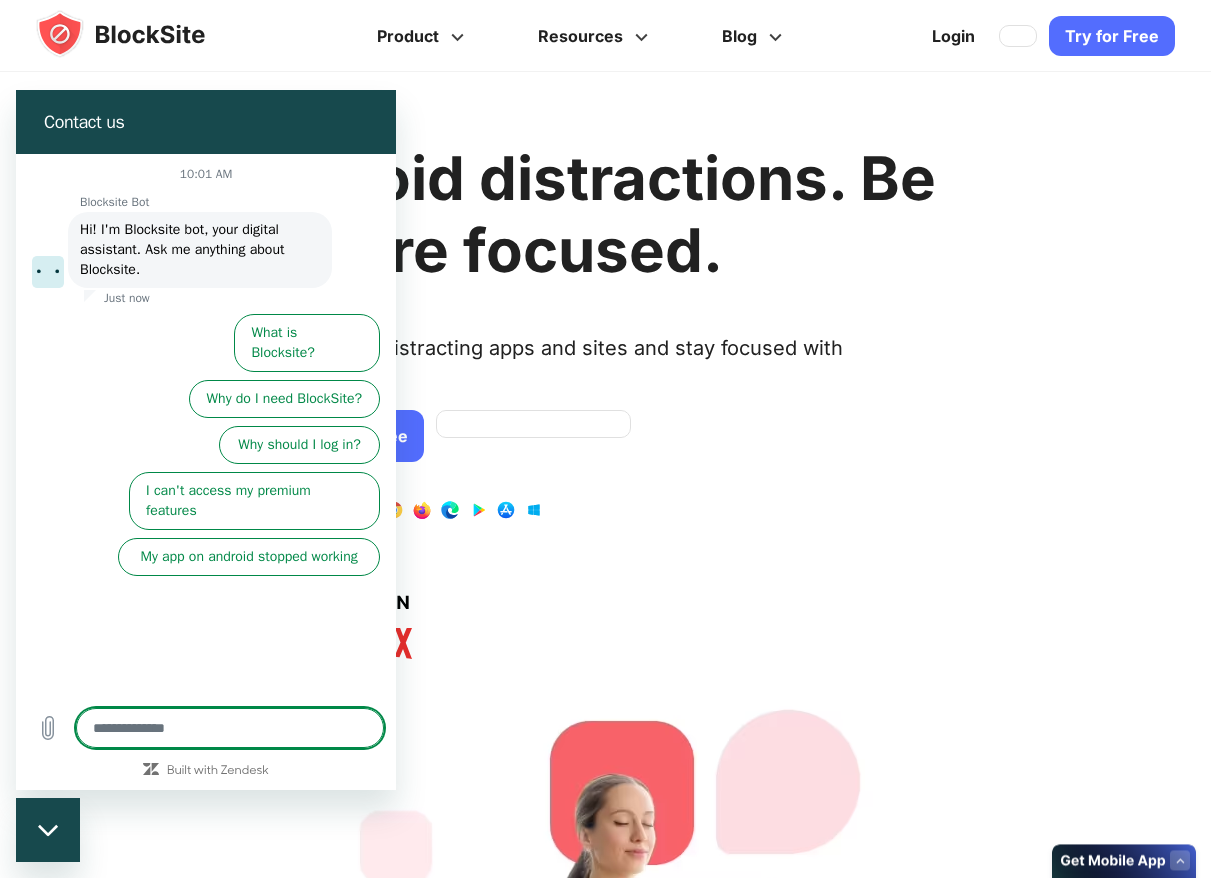 click on "Avoid distractions. Be more focused.
Remove distracting apps and sites and stay focused with BlockSite
Try for Free
Download on AppStore
Download on Google Play
Available On" at bounding box center (617, 382) 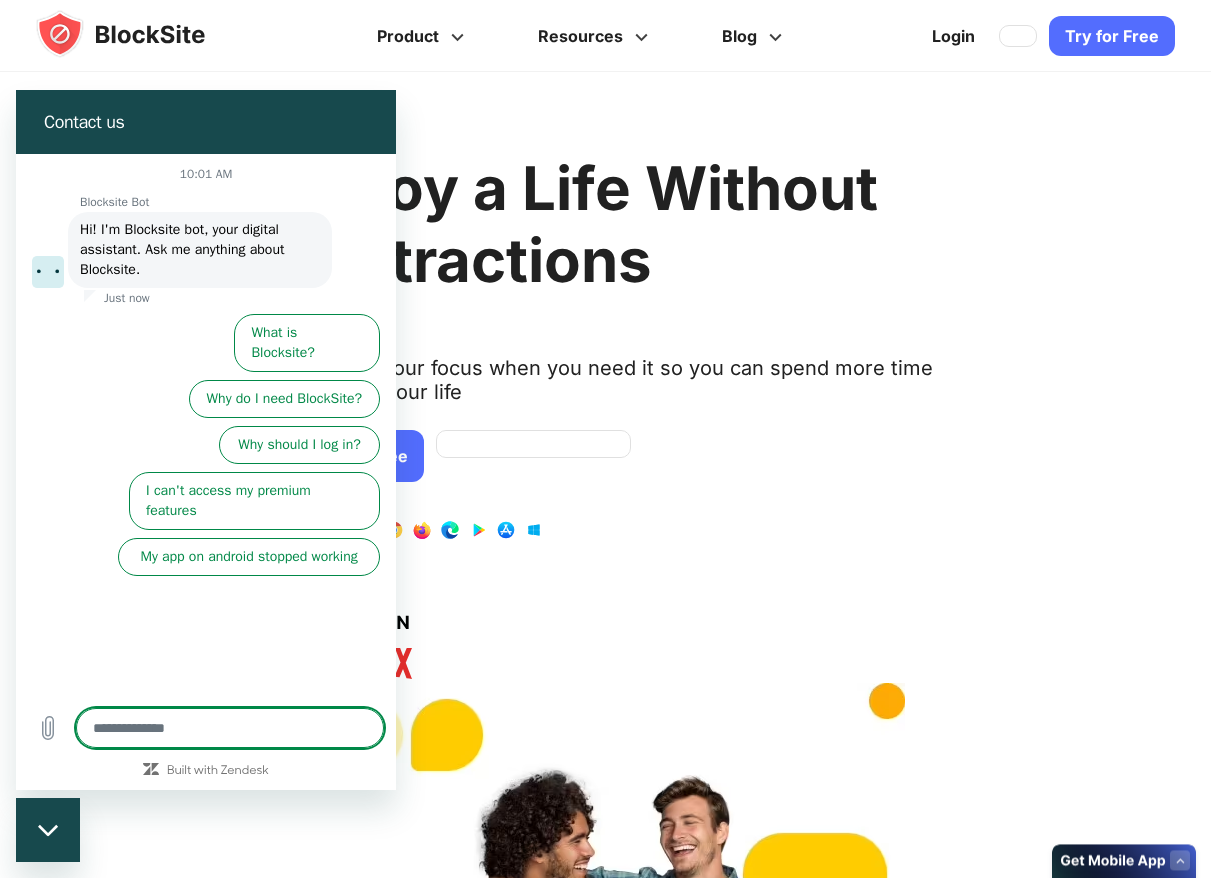 click on "Enjoy a Life Without Distractions
Improve your focus when you need it so you can spend more time enjoying your life
Try for Free
Download on AppStore
Download on Google Play
Available On" at bounding box center (617, 392) 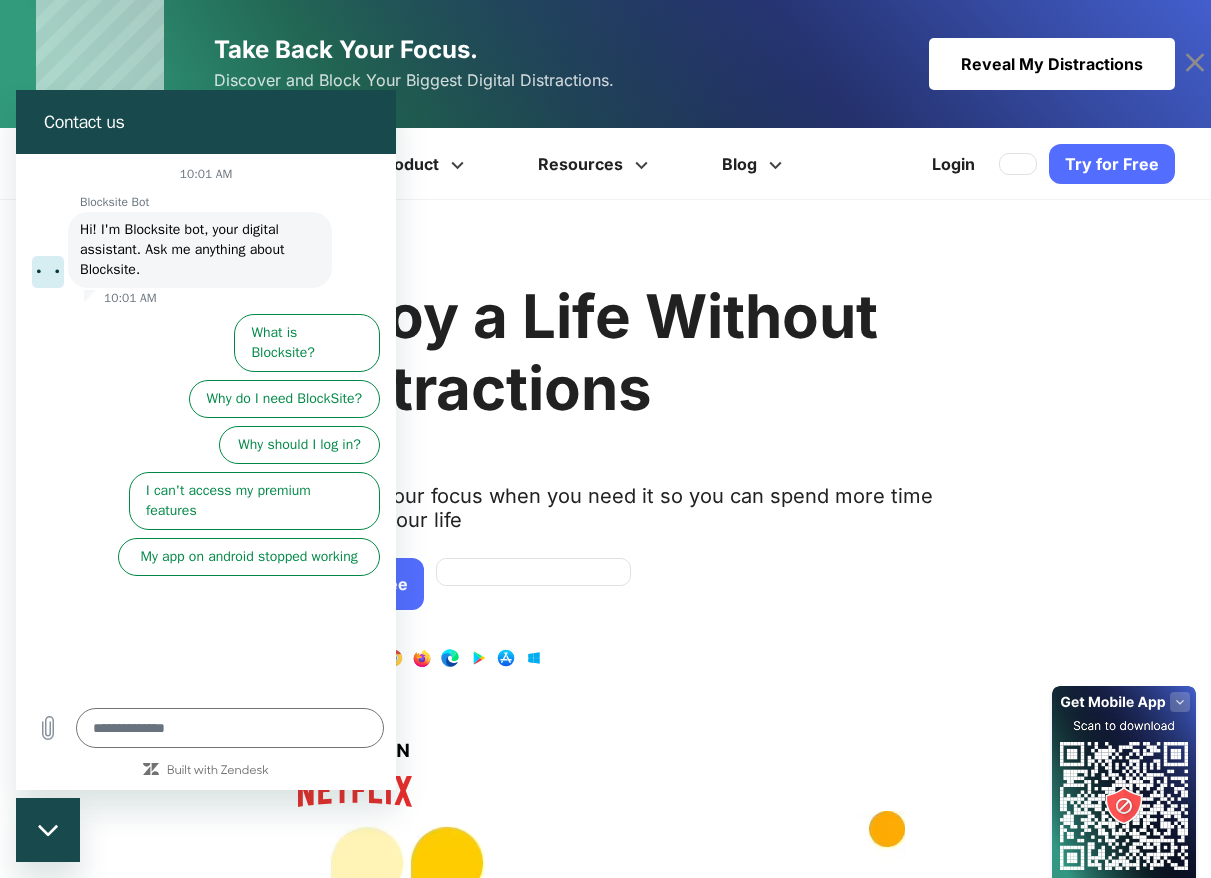 type on "*" 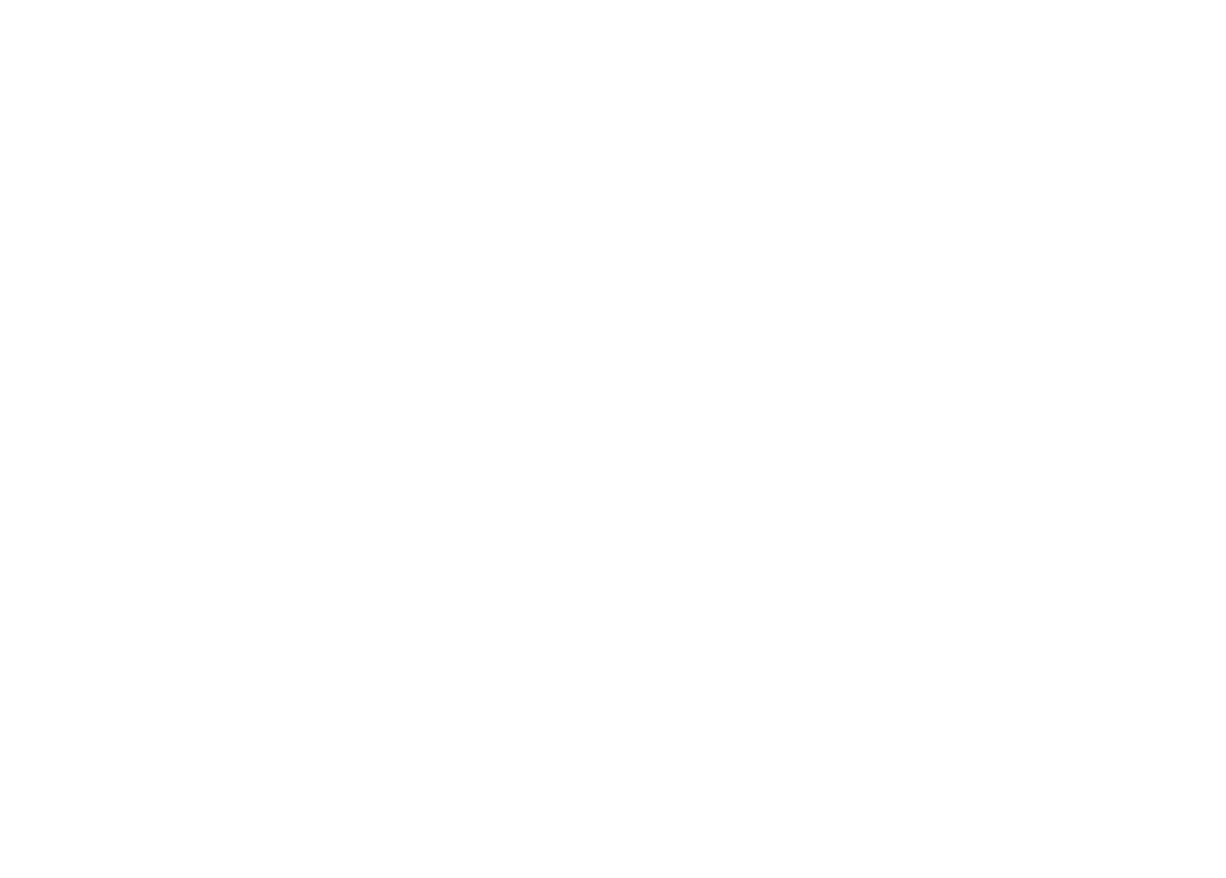 scroll, scrollTop: 0, scrollLeft: 0, axis: both 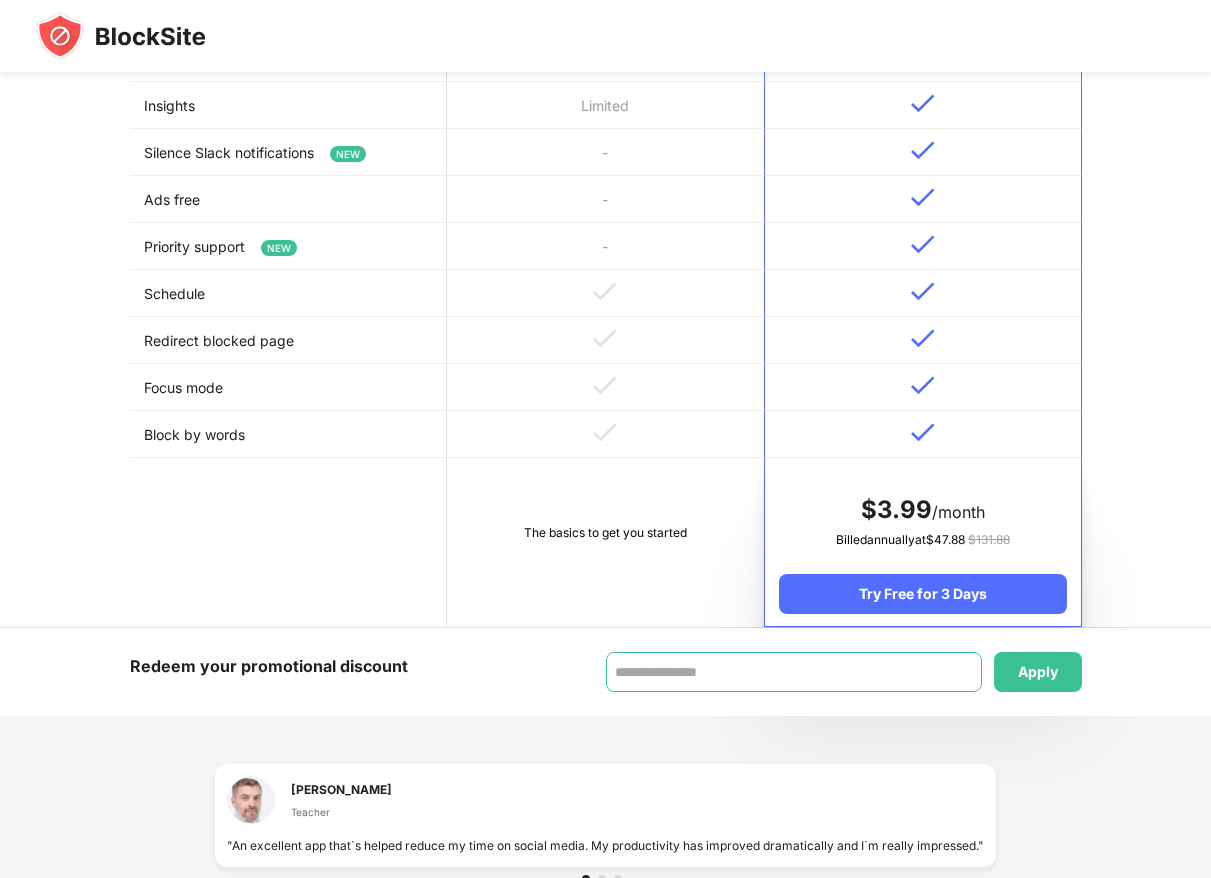 click at bounding box center (794, 672) 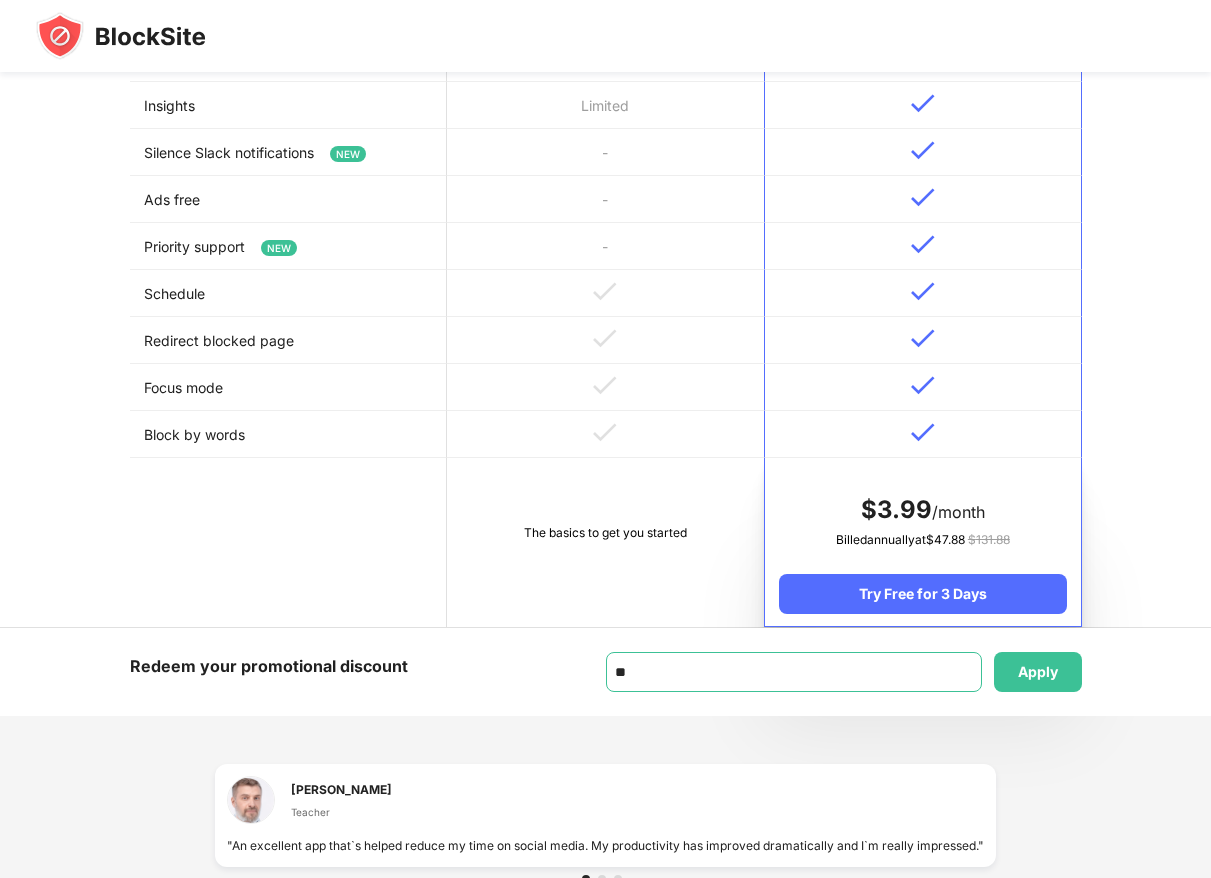 type on "*" 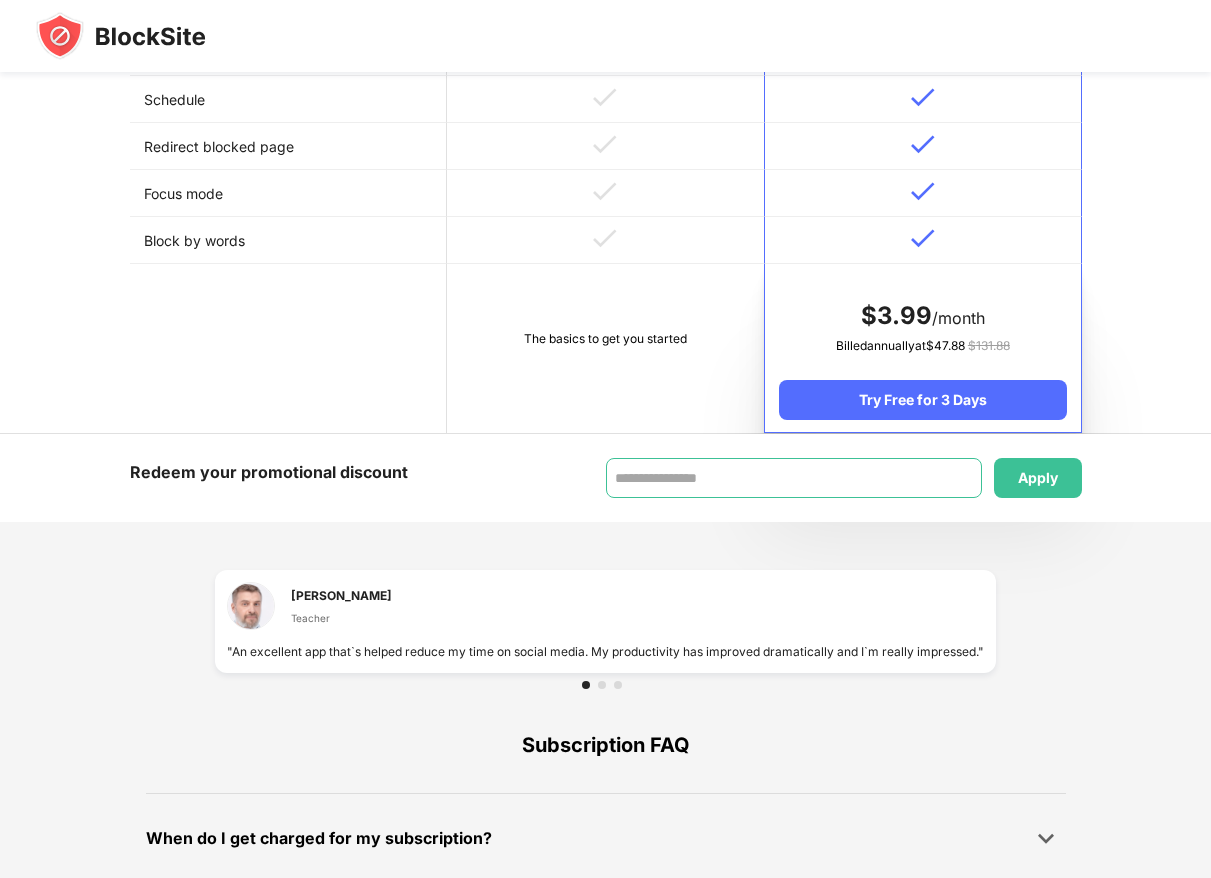 scroll, scrollTop: 972, scrollLeft: 0, axis: vertical 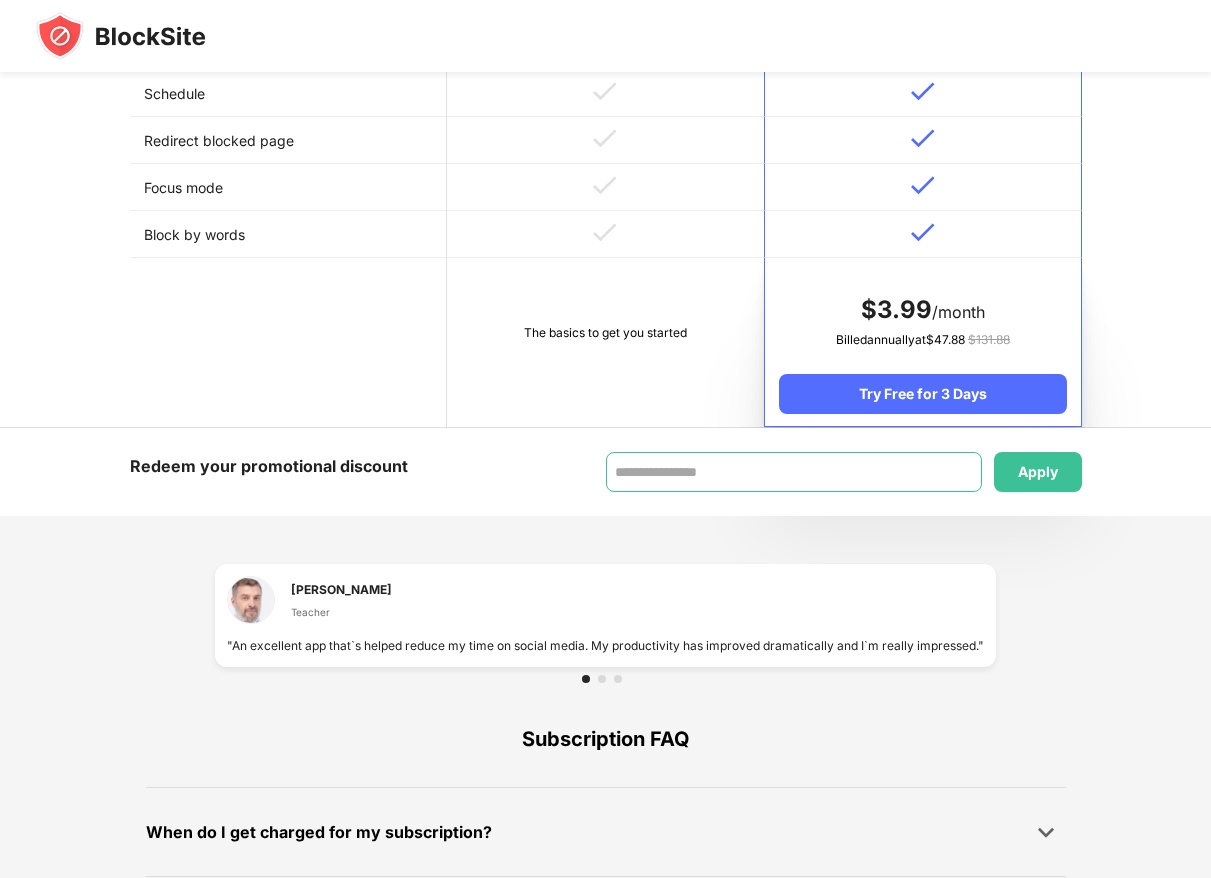 type on "*" 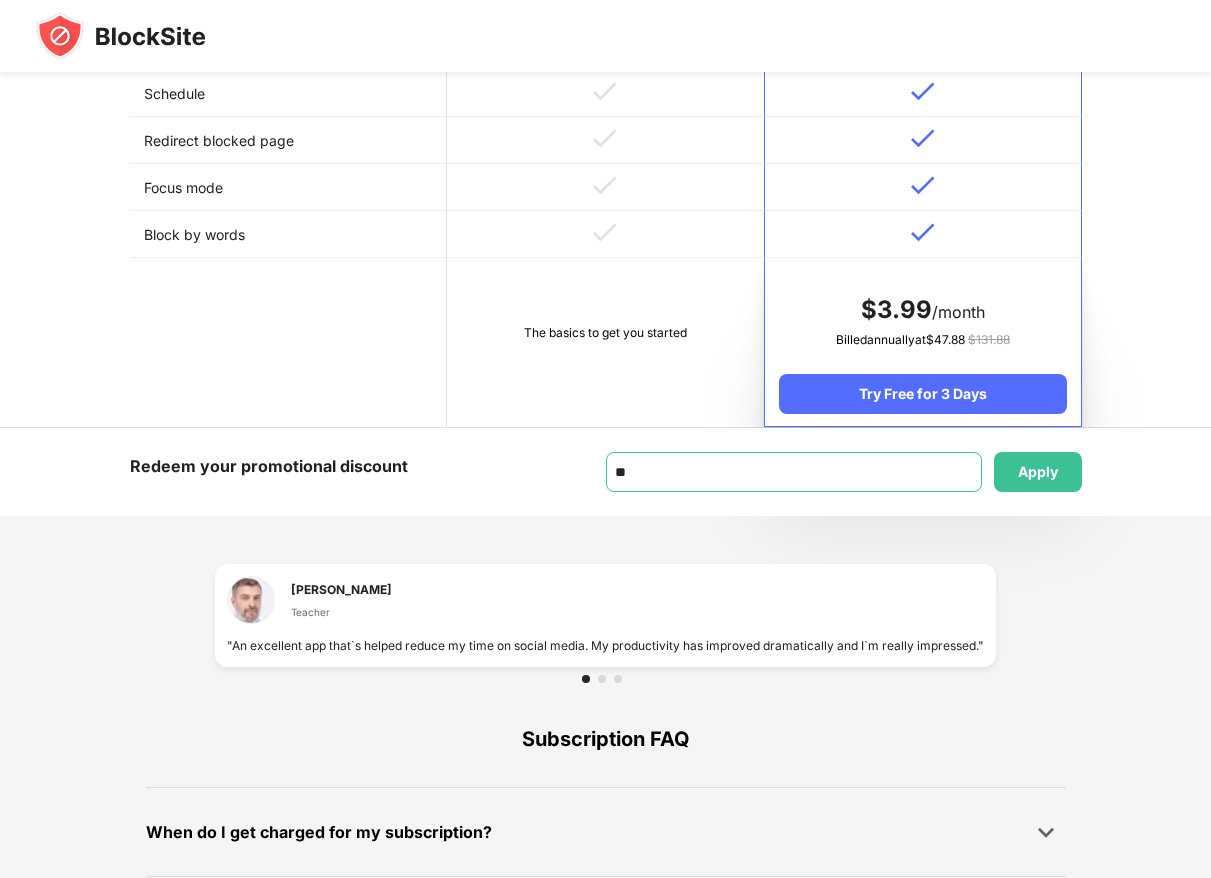 type on "*" 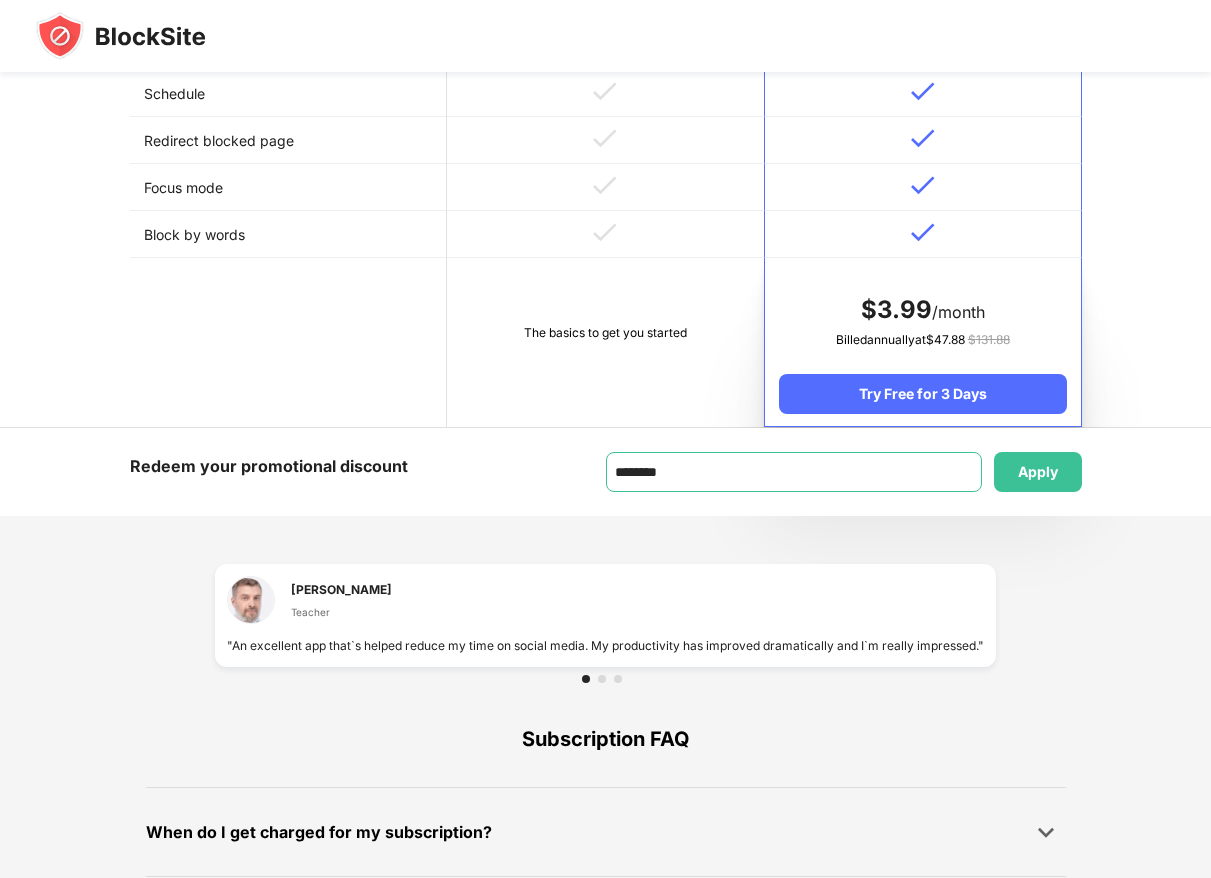 type on "********" 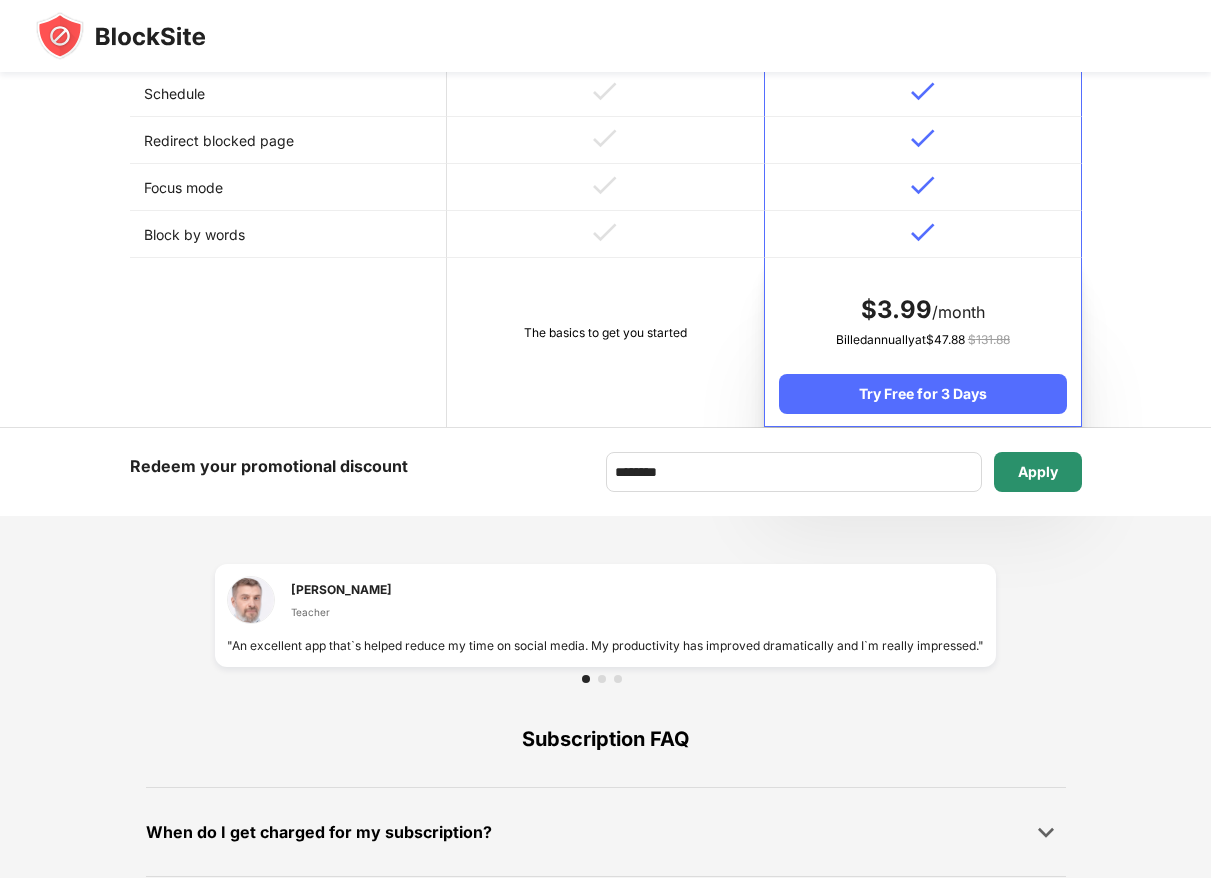 click on "Apply" at bounding box center (1038, 472) 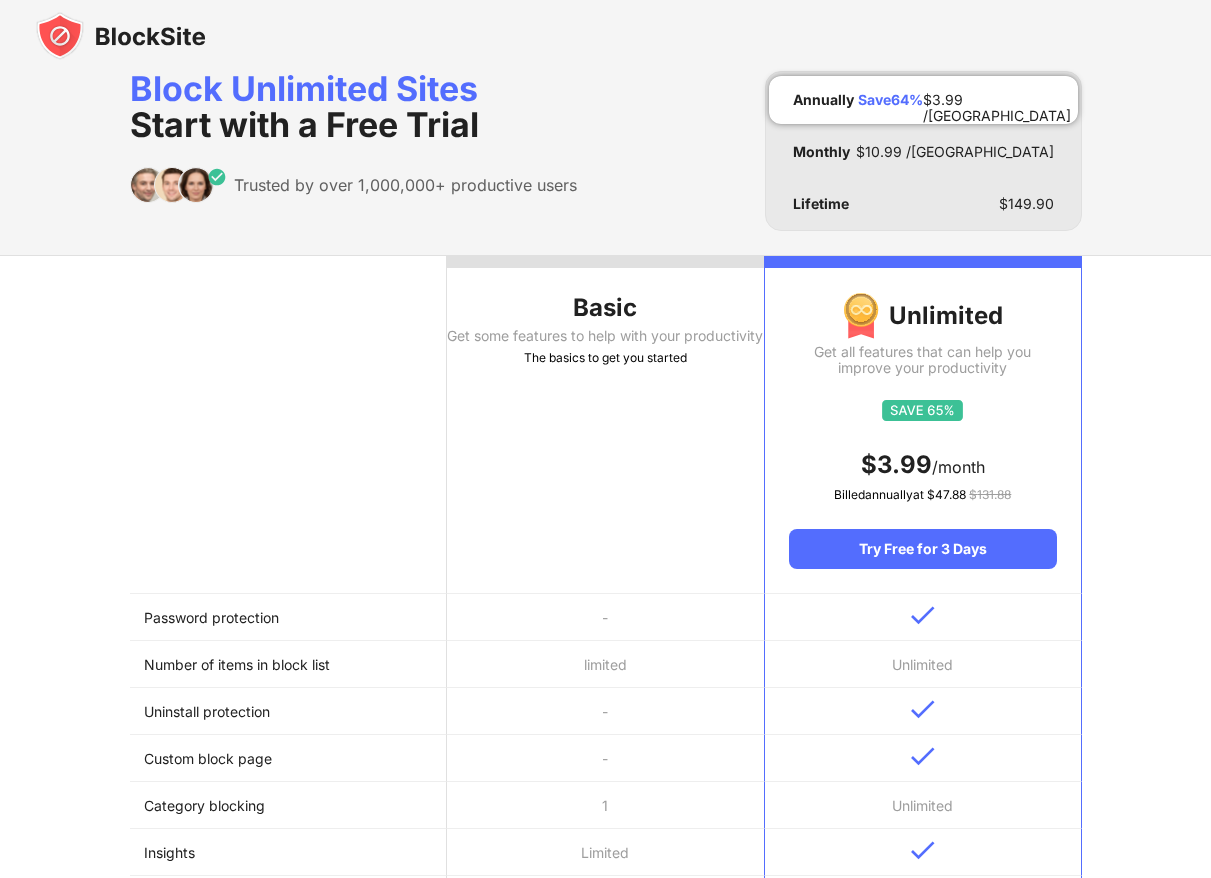 scroll, scrollTop: 0, scrollLeft: 0, axis: both 